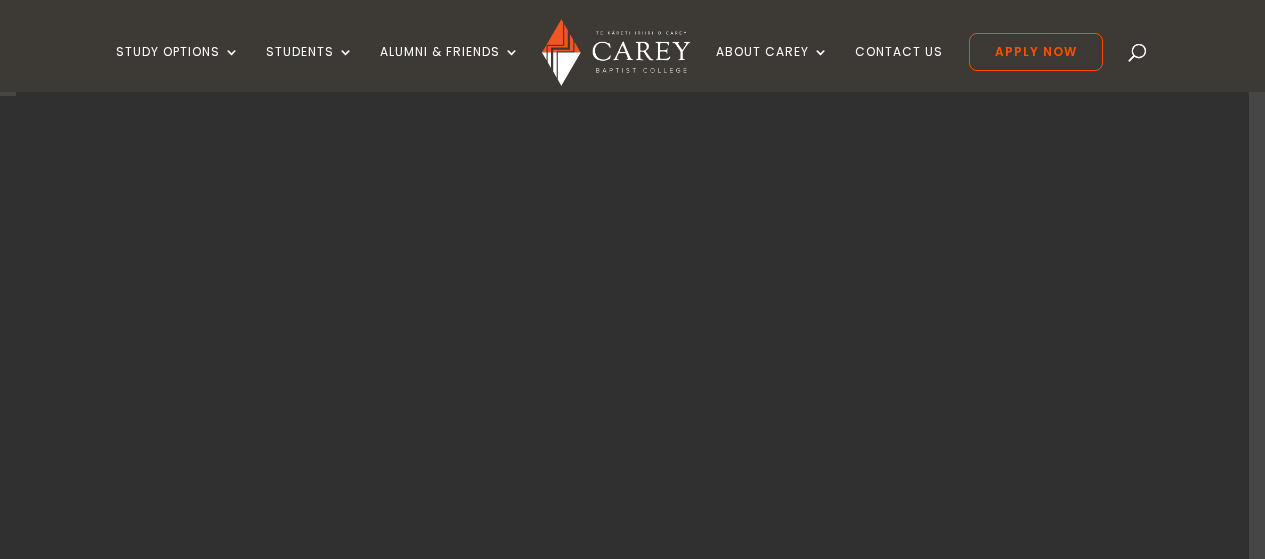 scroll, scrollTop: 0, scrollLeft: 0, axis: both 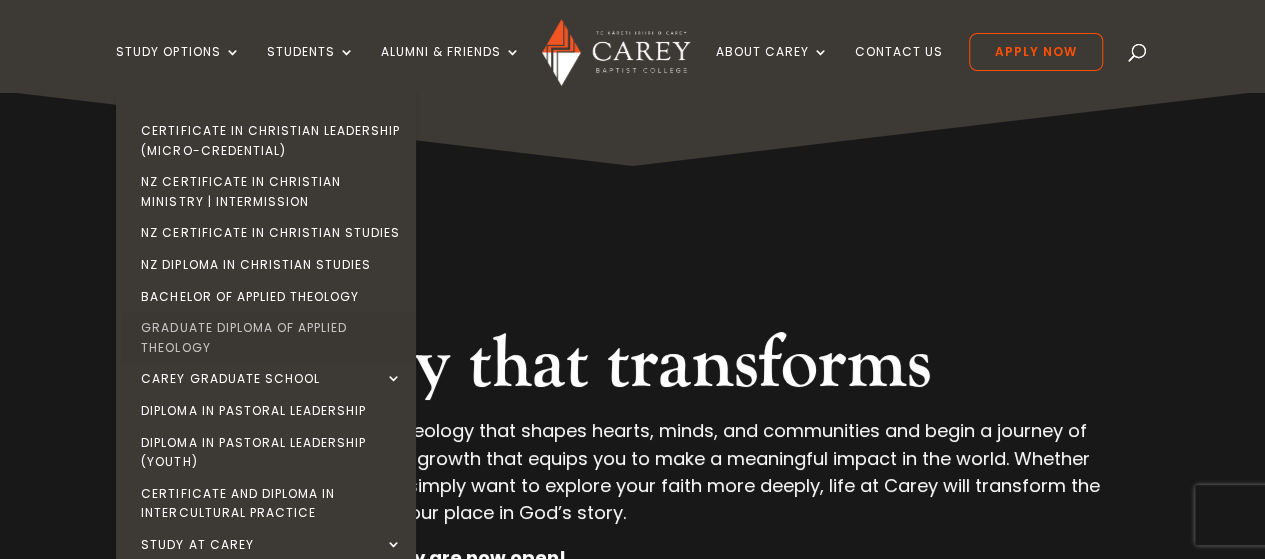 click on "Graduate Diploma of Applied Theology" at bounding box center [271, 337] 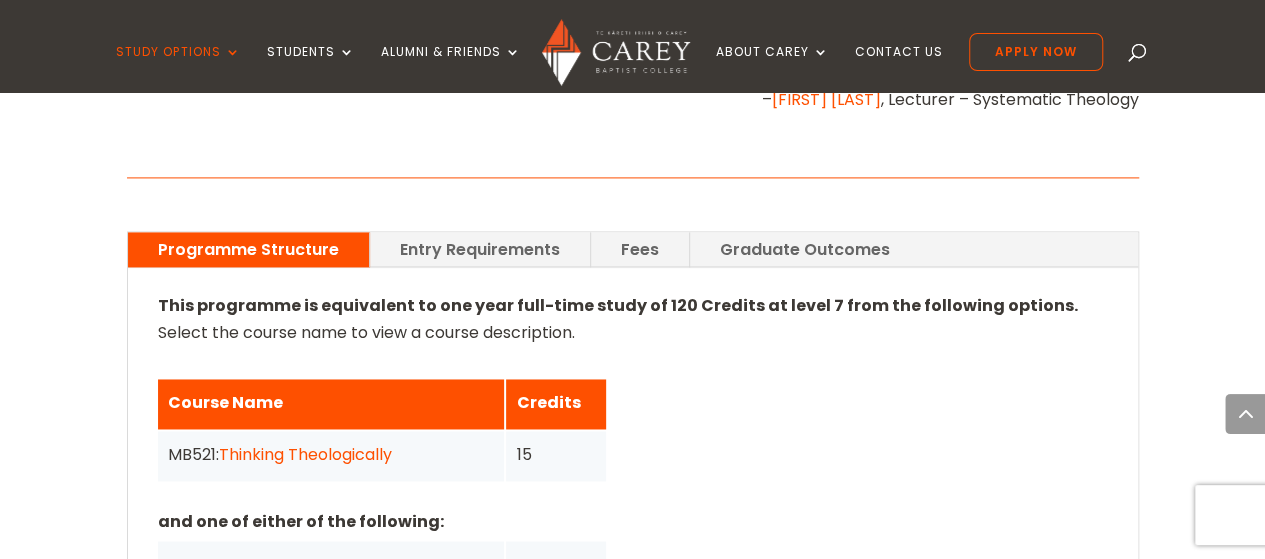 scroll, scrollTop: 1385, scrollLeft: 0, axis: vertical 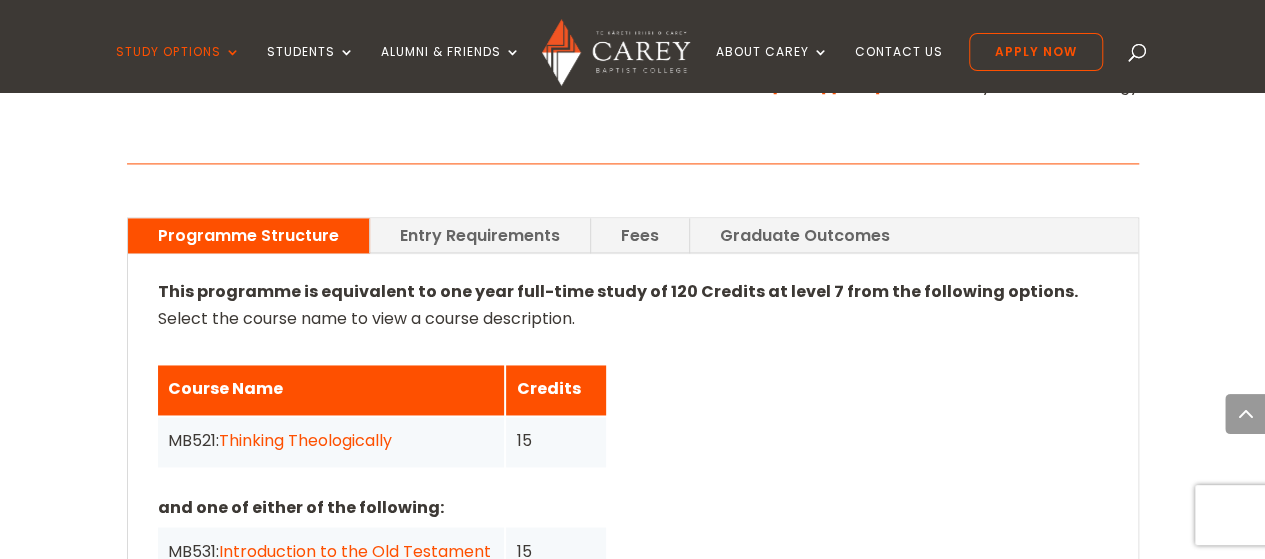 click on "Fees" at bounding box center (640, 235) 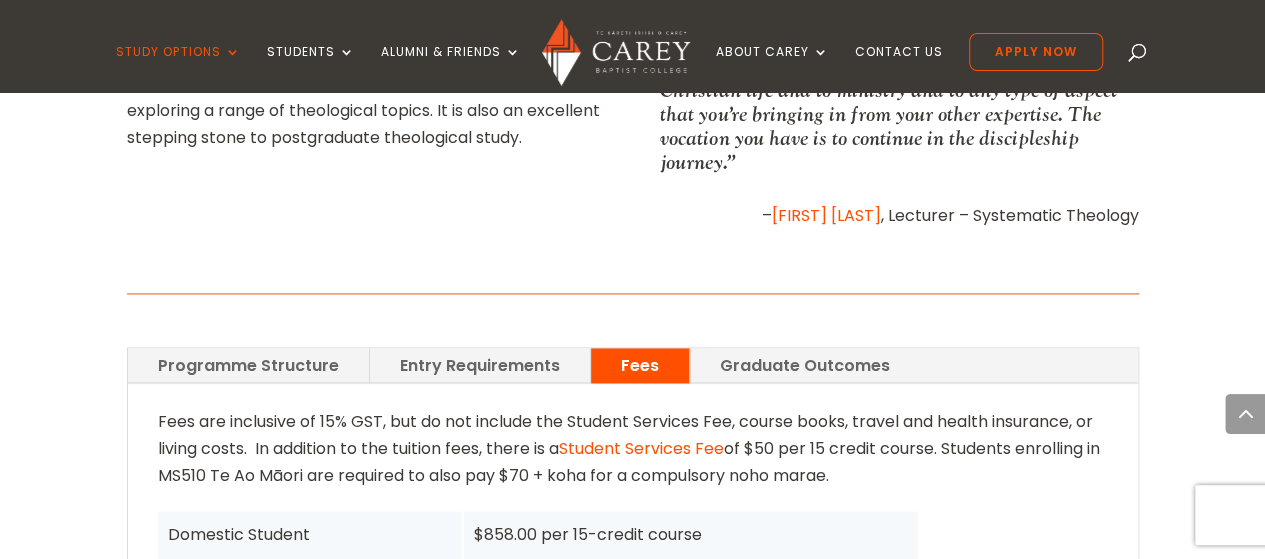 scroll, scrollTop: 1254, scrollLeft: 0, axis: vertical 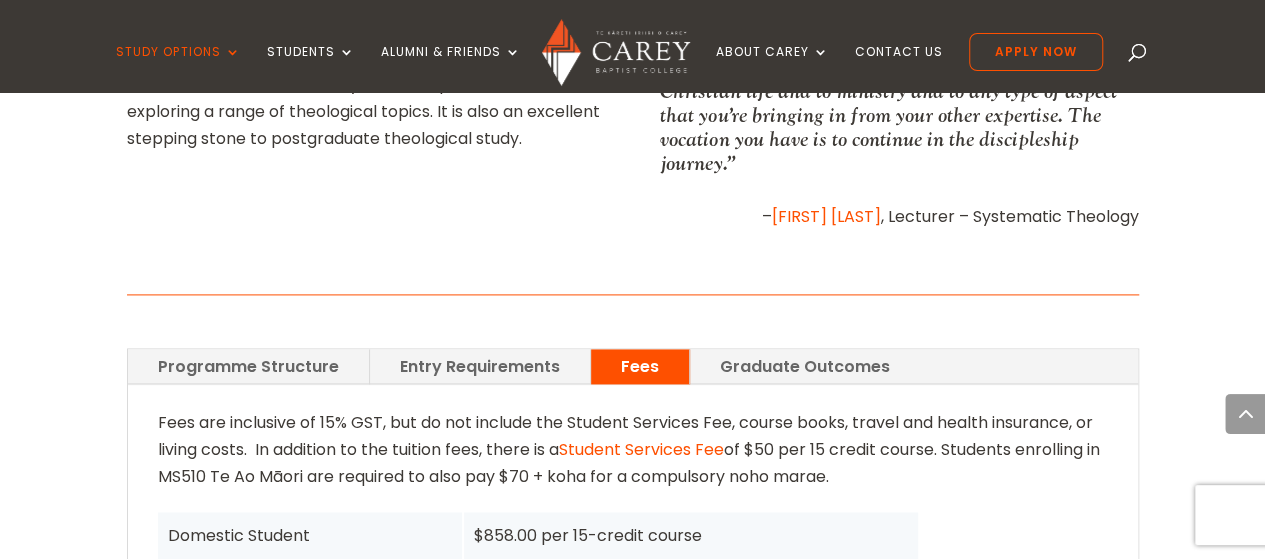 click on "Graduate Outcomes" at bounding box center (805, 366) 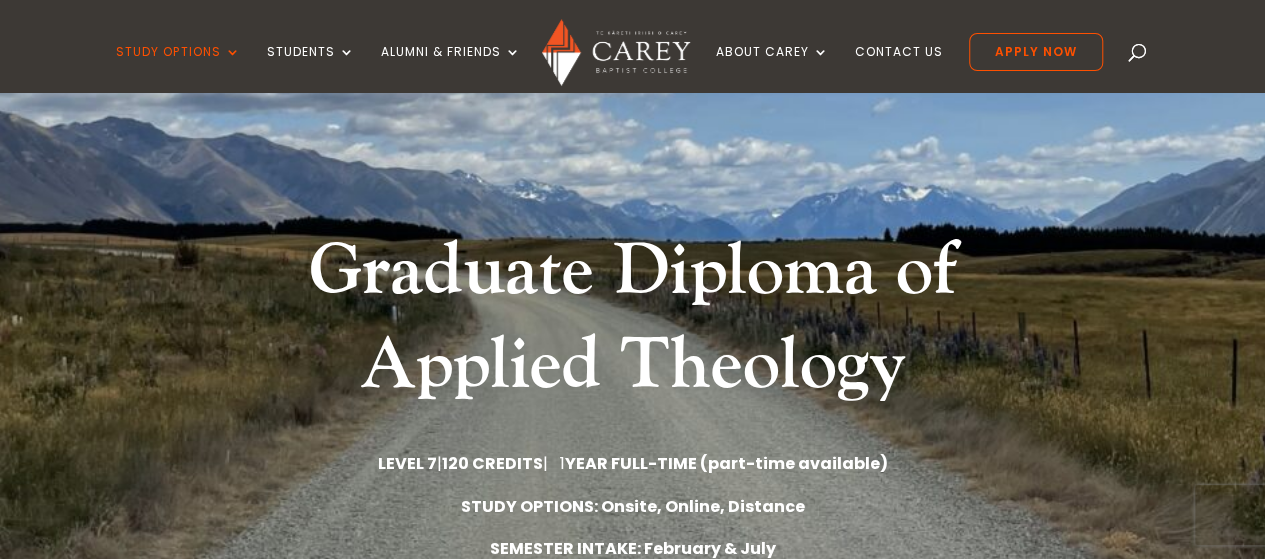 scroll, scrollTop: 0, scrollLeft: 0, axis: both 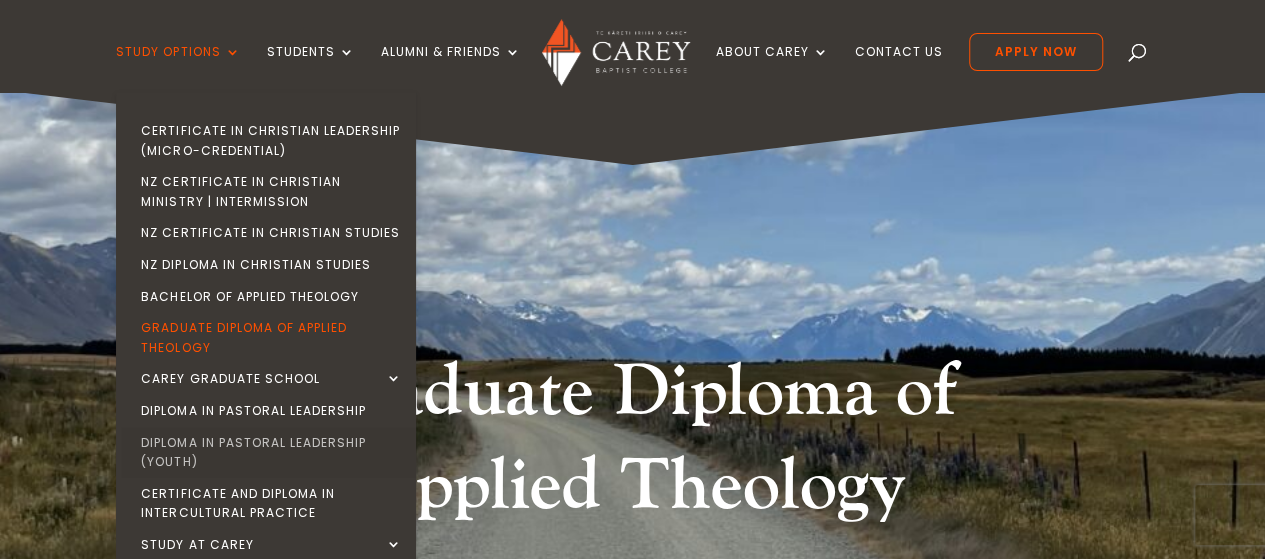 click on "Diploma in Pastoral Leadership (Youth)" at bounding box center (271, 452) 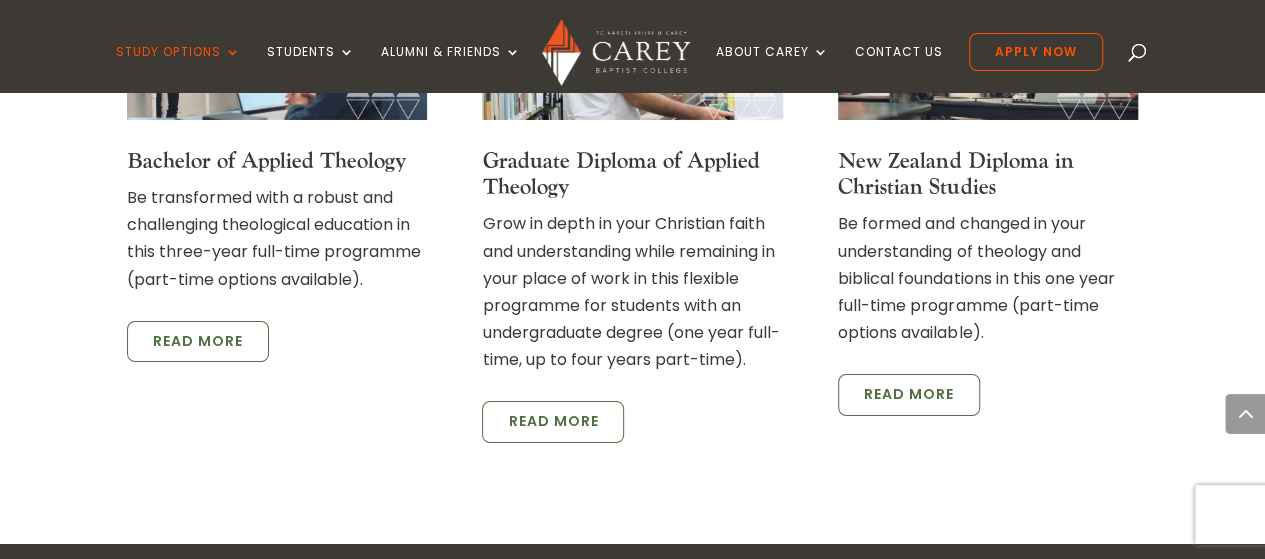 scroll, scrollTop: 3492, scrollLeft: 0, axis: vertical 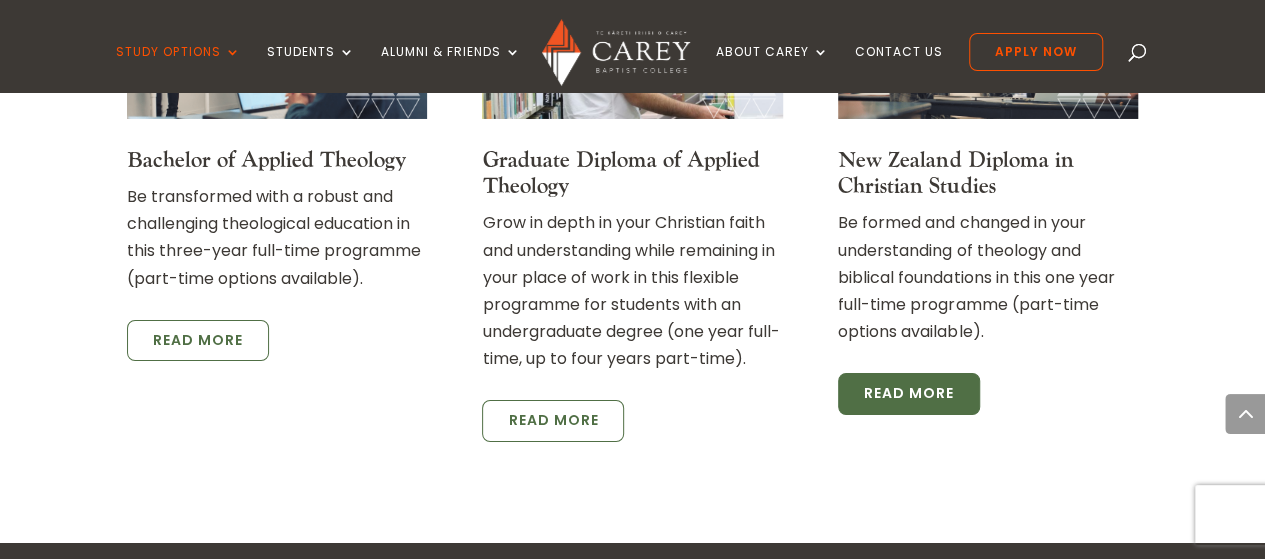 click on "Read More" at bounding box center [909, 394] 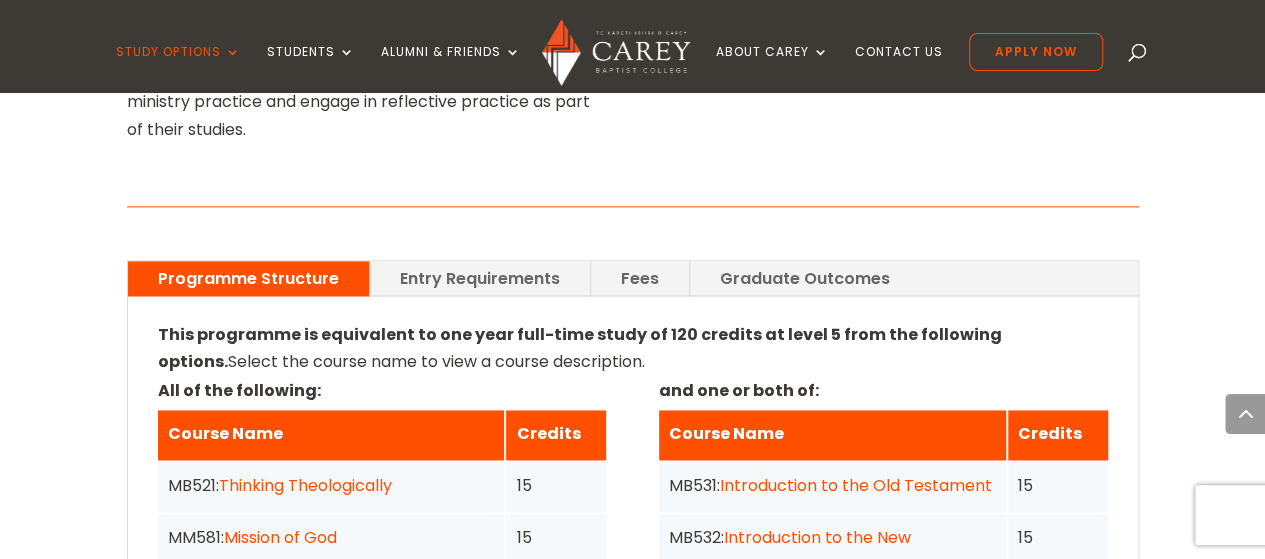 scroll, scrollTop: 1290, scrollLeft: 0, axis: vertical 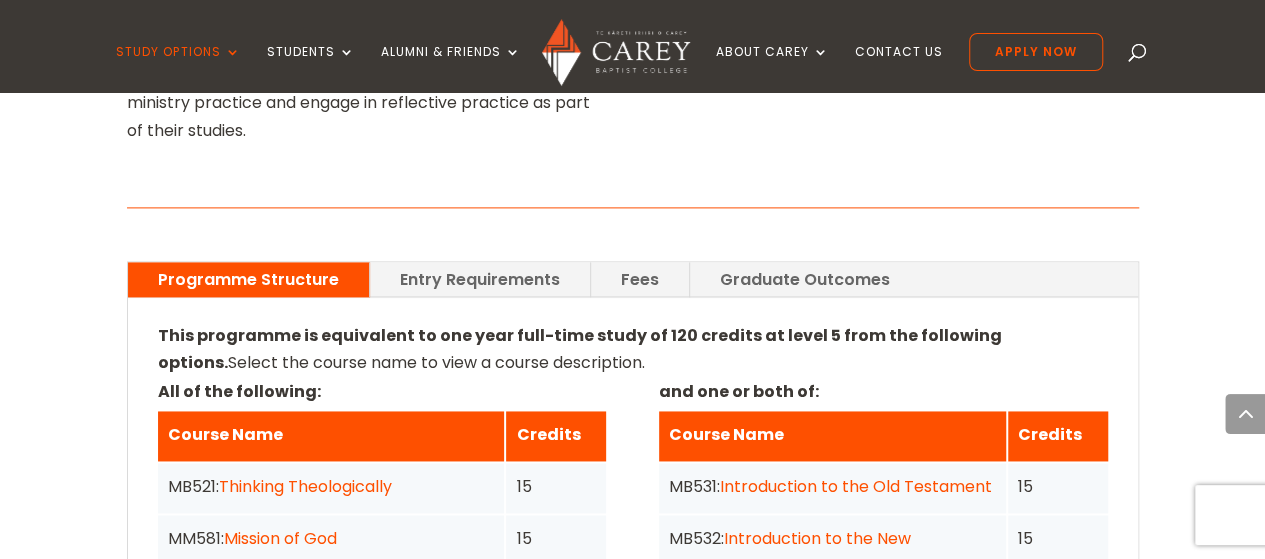 click on "Entry Requirements" at bounding box center (480, 279) 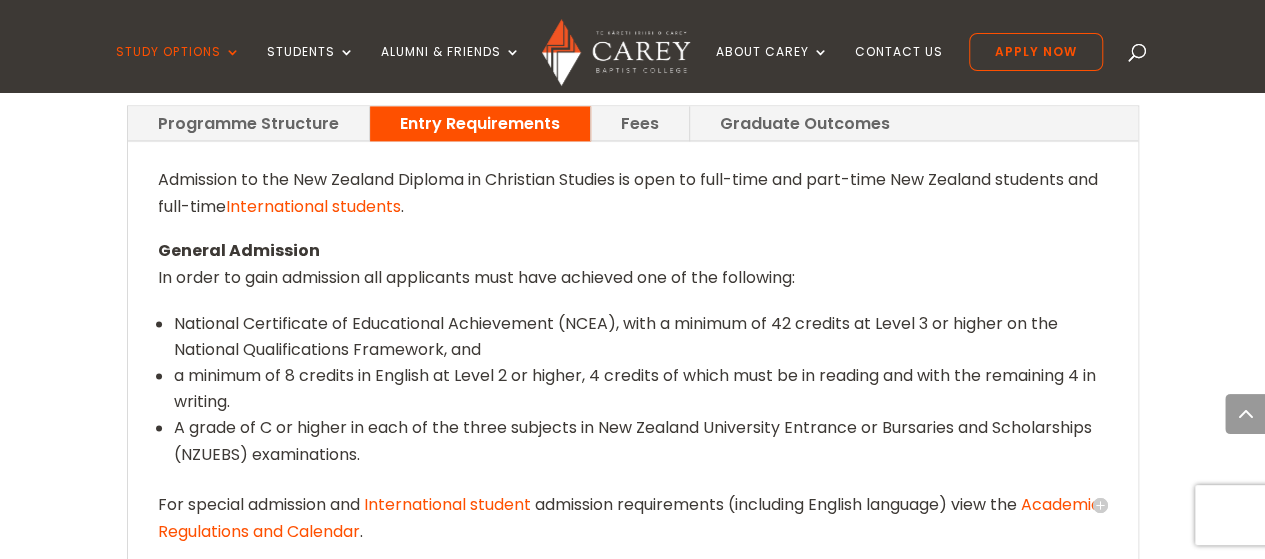scroll, scrollTop: 1459, scrollLeft: 0, axis: vertical 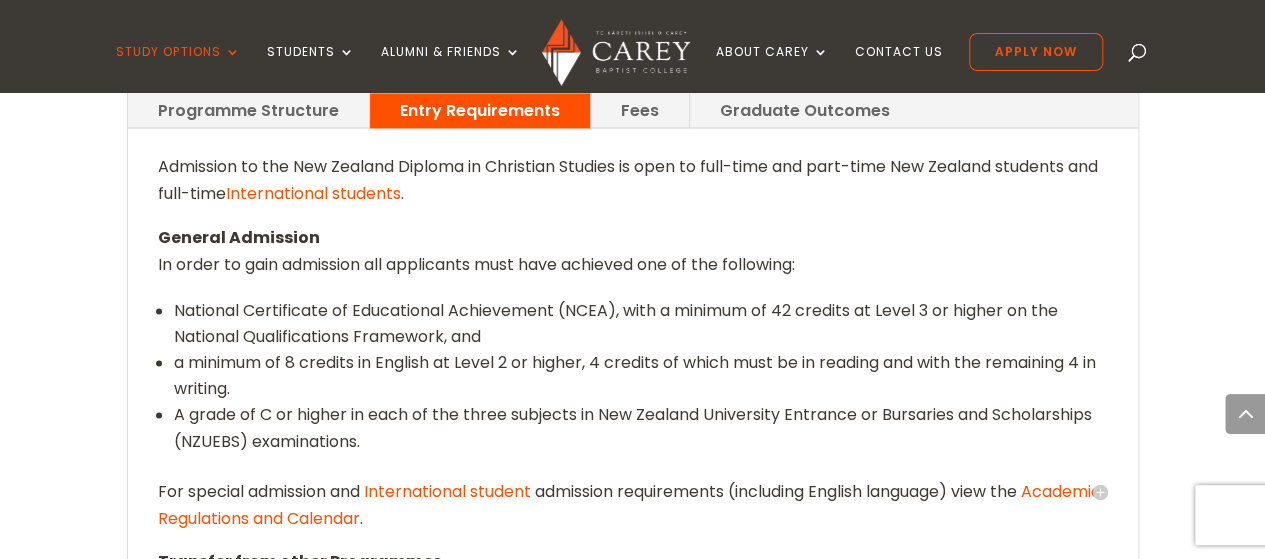 click on "General Admission In order to gain admission all applicants must have achieved one of the following:" at bounding box center (633, 251) 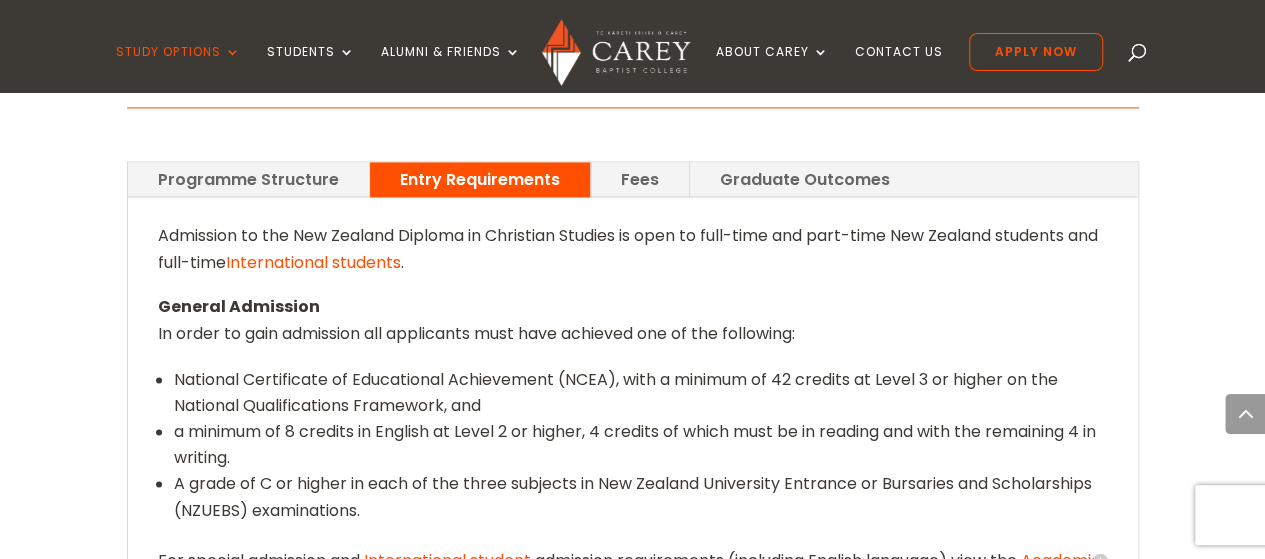 scroll, scrollTop: 1391, scrollLeft: 0, axis: vertical 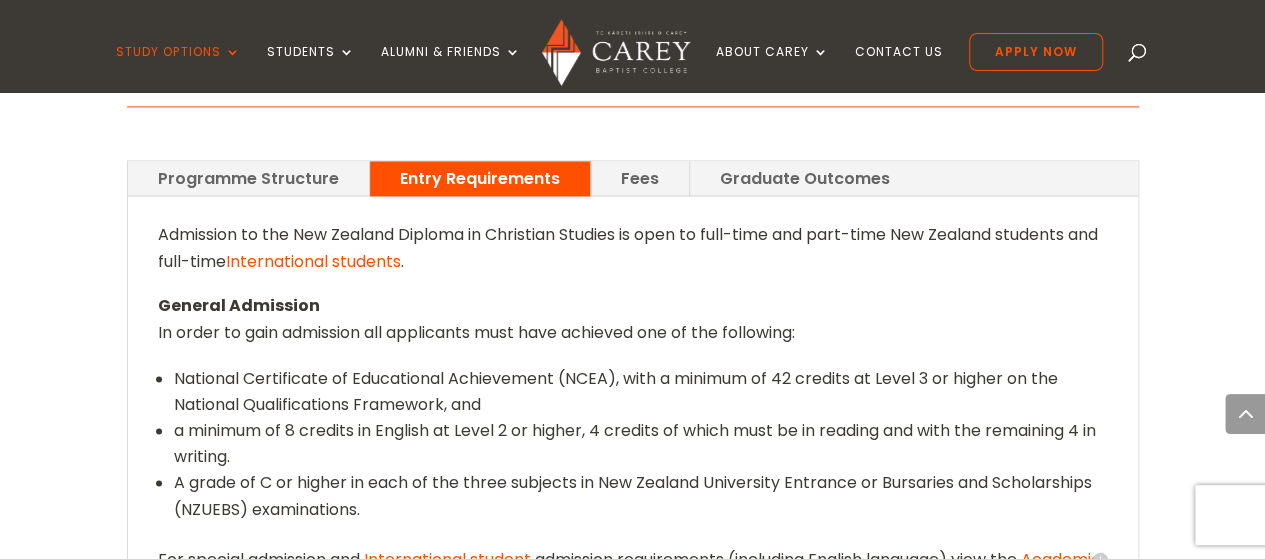 click on "International students" at bounding box center [313, 261] 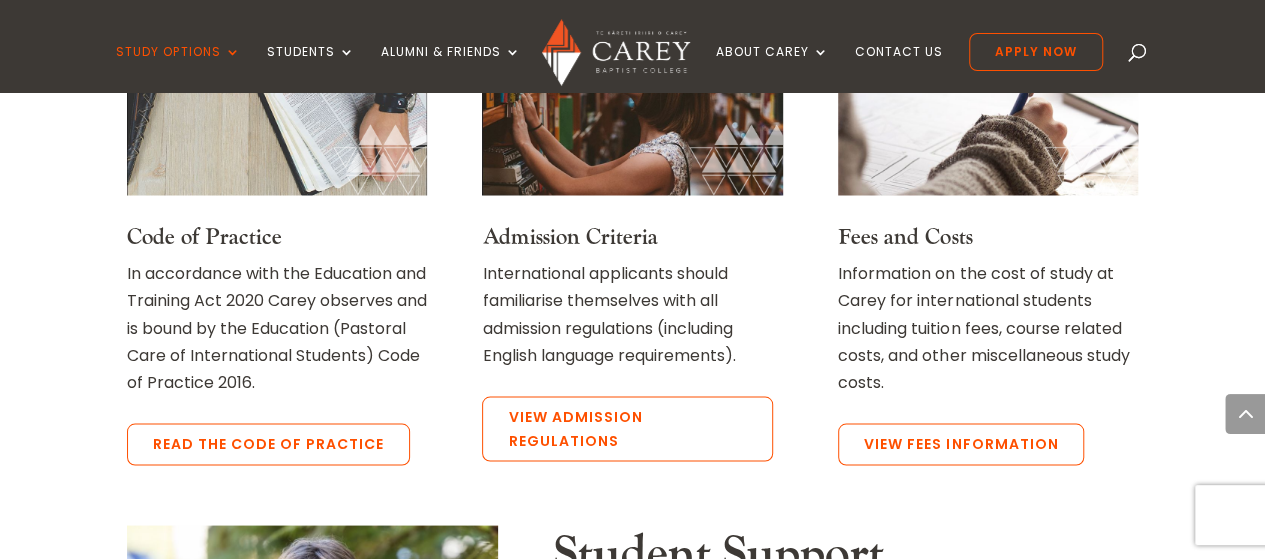 scroll, scrollTop: 1696, scrollLeft: 0, axis: vertical 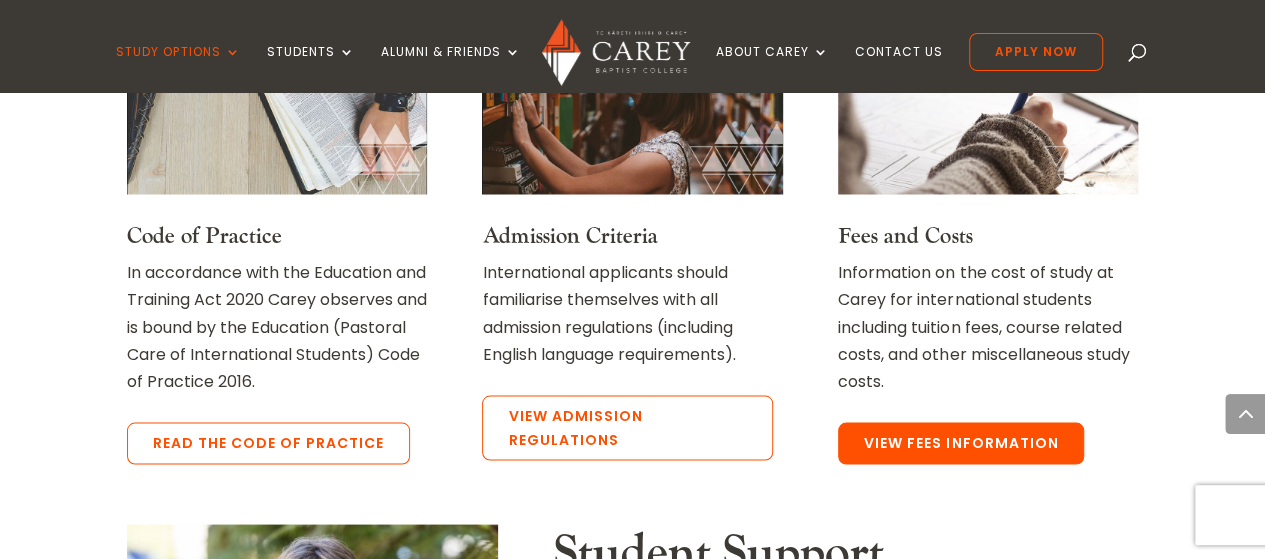 click on "View Fees Information" at bounding box center (961, 443) 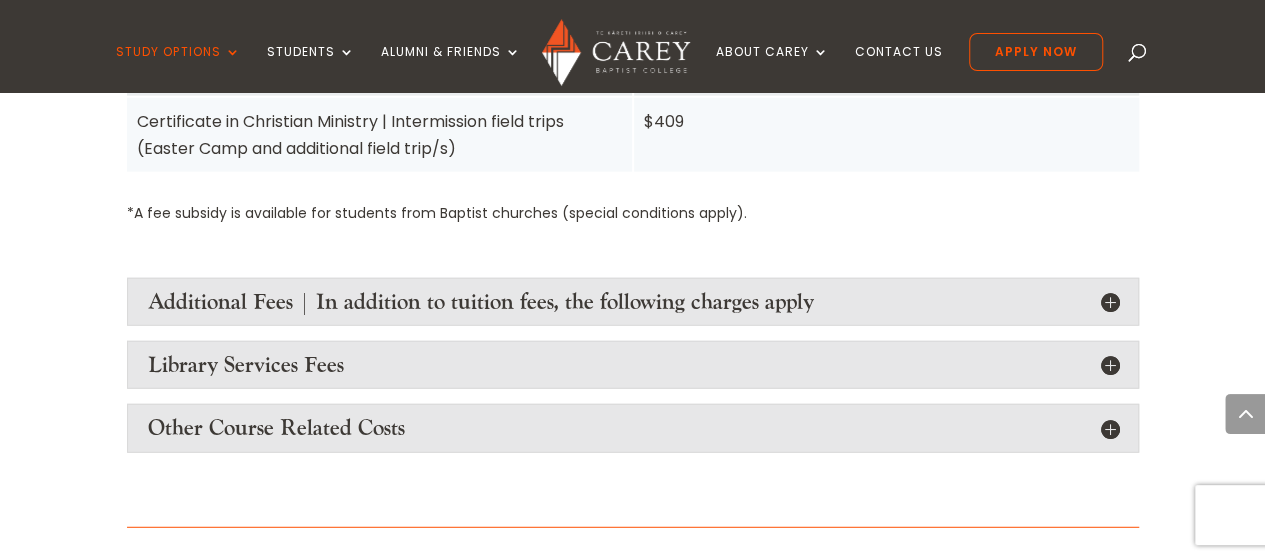 scroll, scrollTop: 2428, scrollLeft: 0, axis: vertical 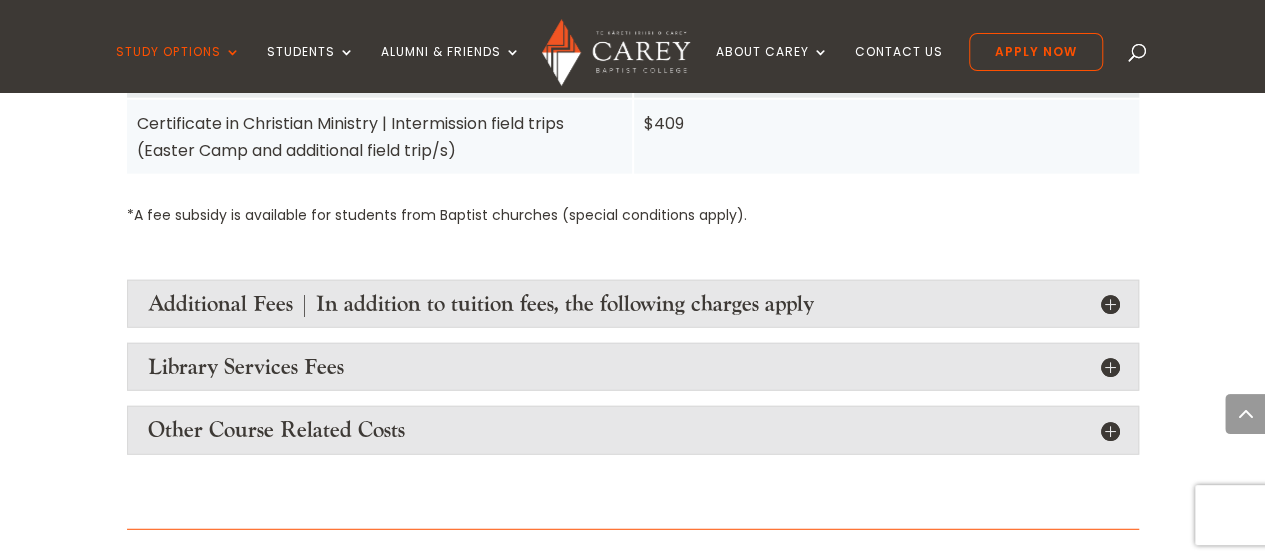 click on "Other Course Related Costs" at bounding box center [633, 430] 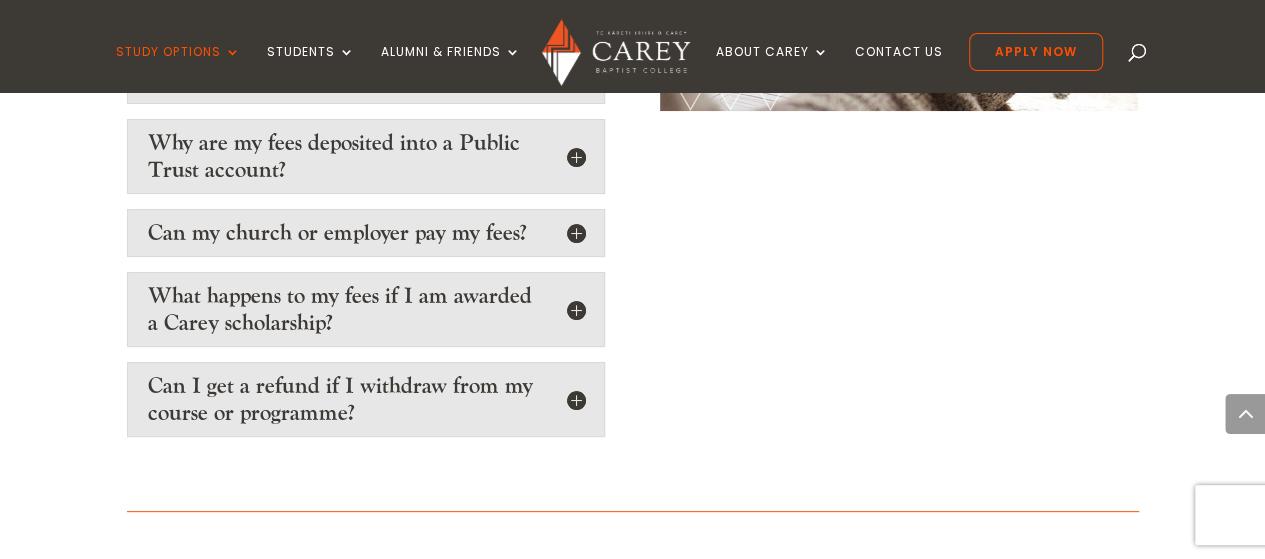 scroll, scrollTop: 3880, scrollLeft: 0, axis: vertical 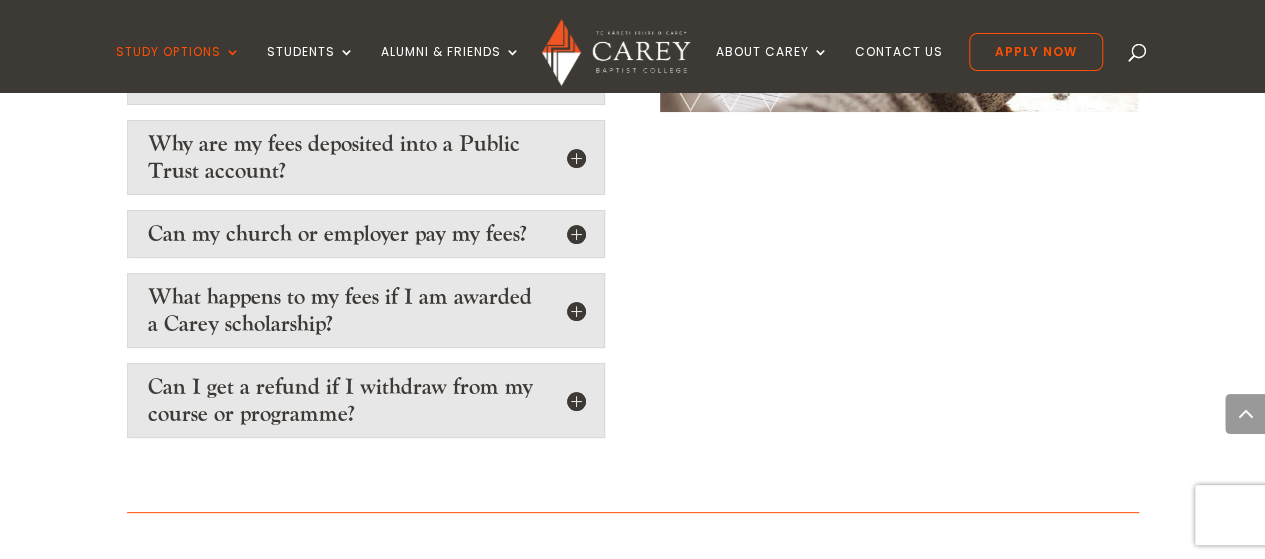 click on "Can I get a refund if I withdraw from my course or programme?" at bounding box center [366, 400] 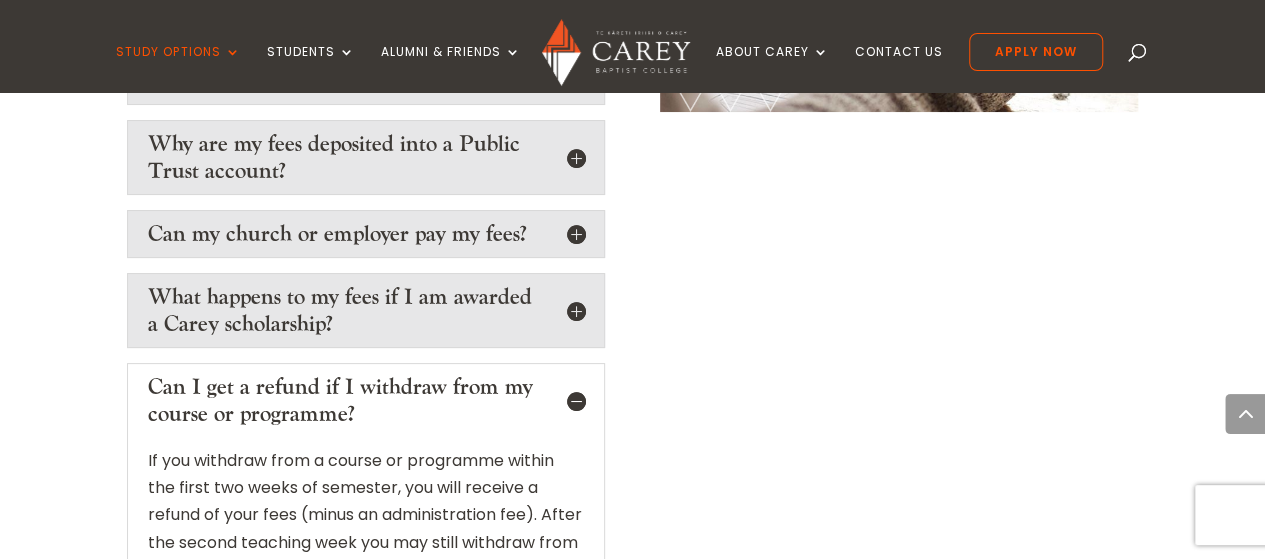 click on "Can I get a refund if I withdraw from my course or programme?" at bounding box center (366, 400) 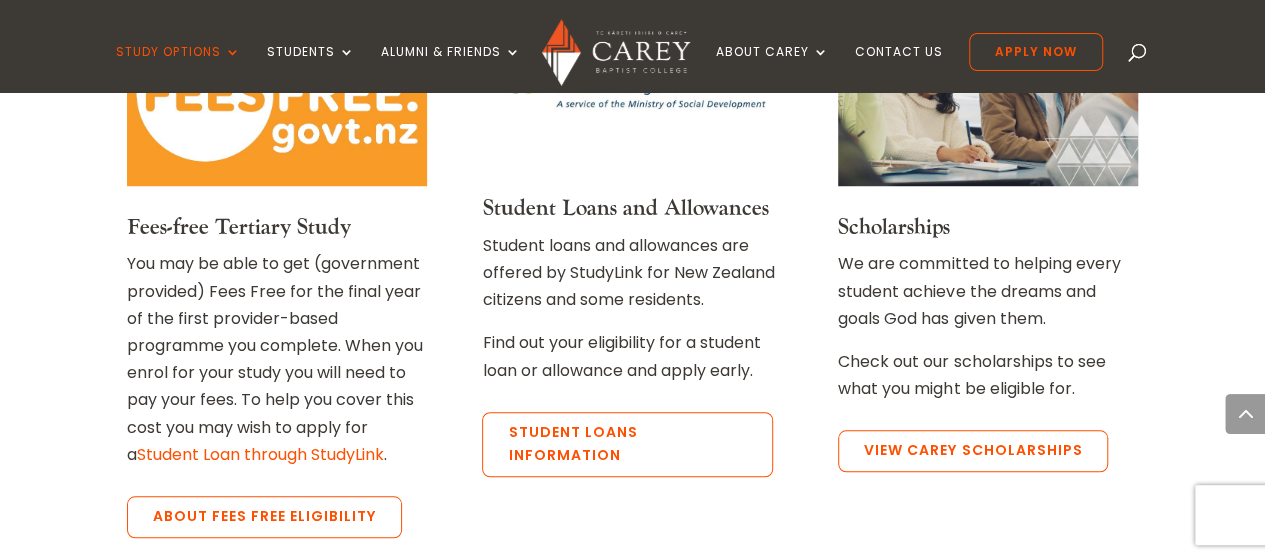 scroll, scrollTop: 4448, scrollLeft: 0, axis: vertical 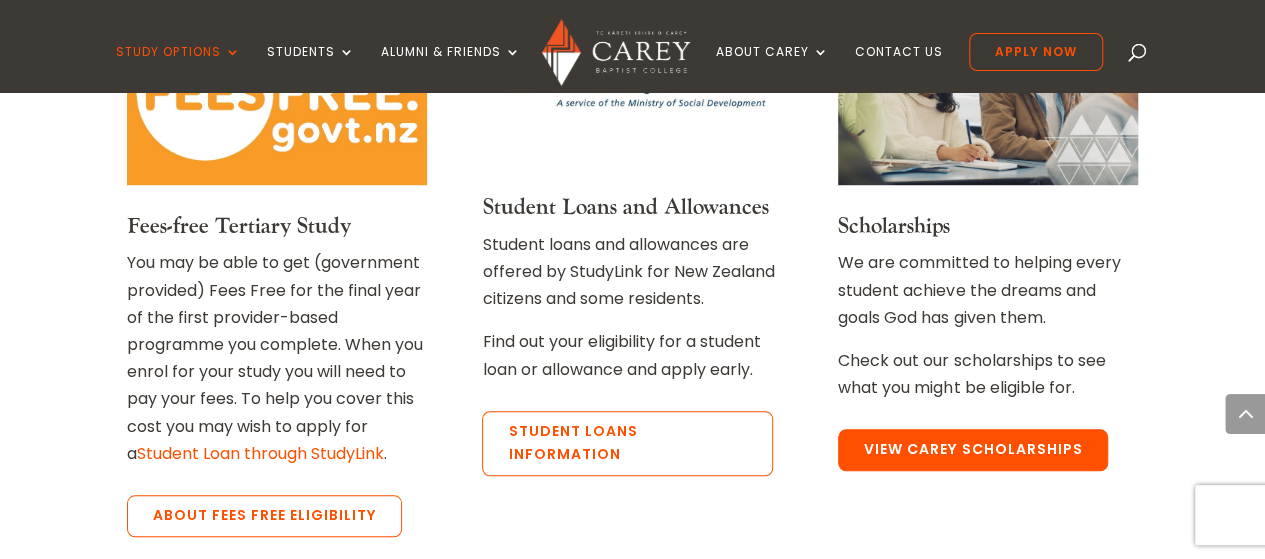 click on "View Carey Scholarships" at bounding box center [973, 450] 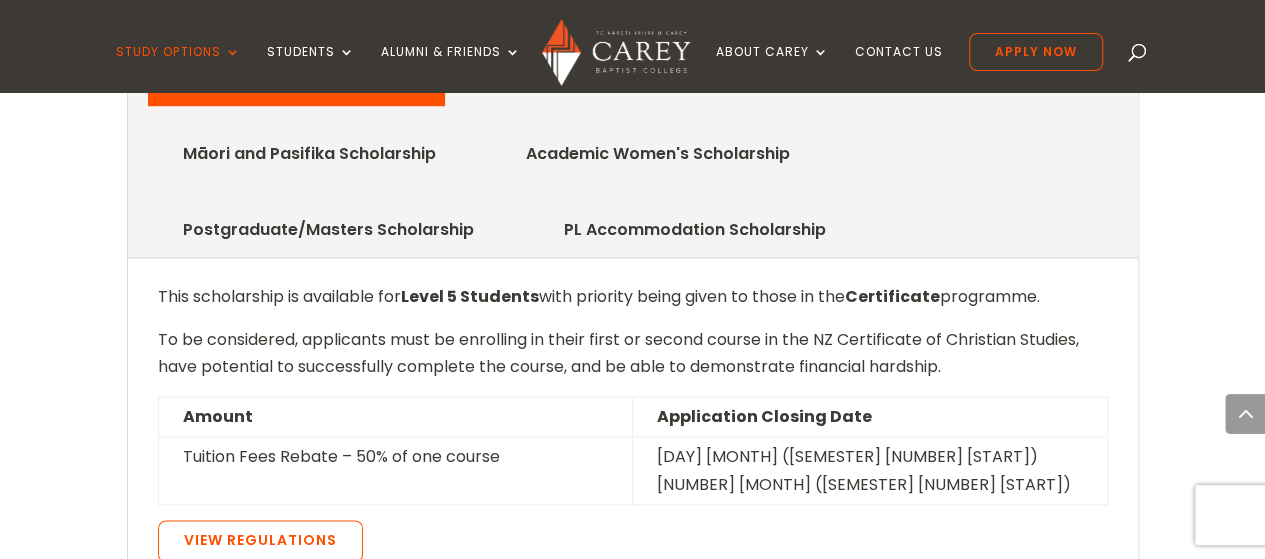 scroll, scrollTop: 982, scrollLeft: 0, axis: vertical 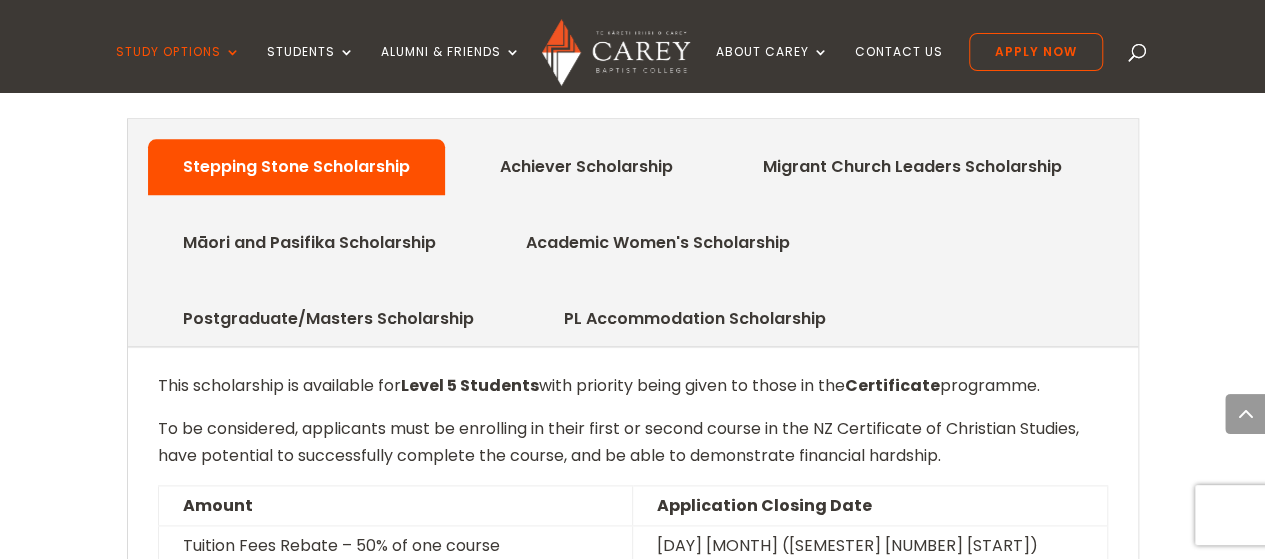 click on "Migrant Church Leaders Scholarship" at bounding box center (912, 167) 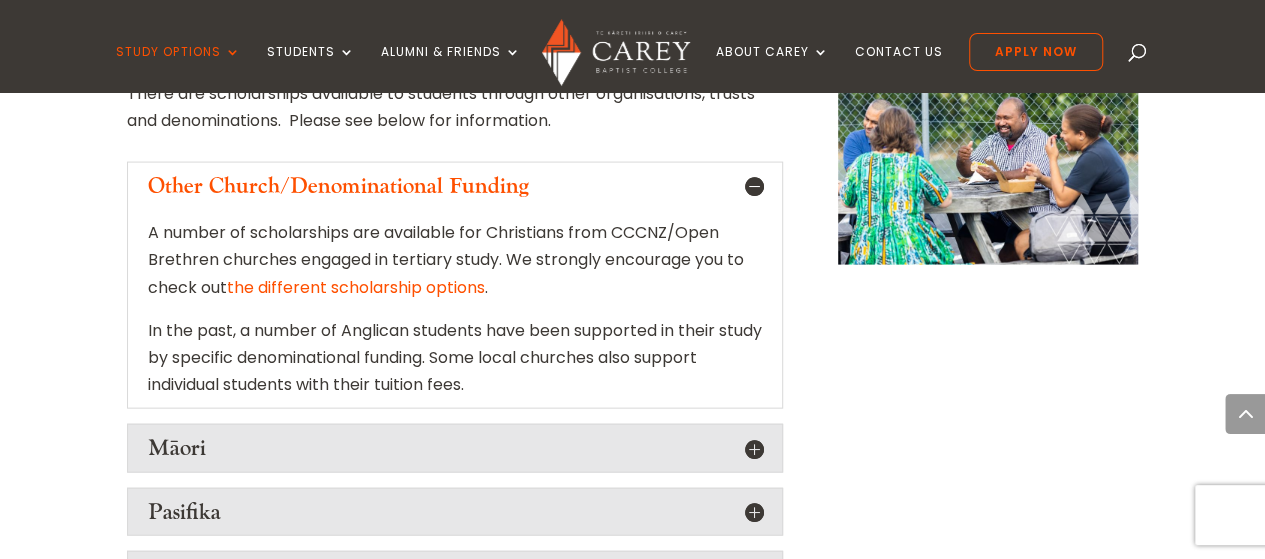 scroll, scrollTop: 2030, scrollLeft: 0, axis: vertical 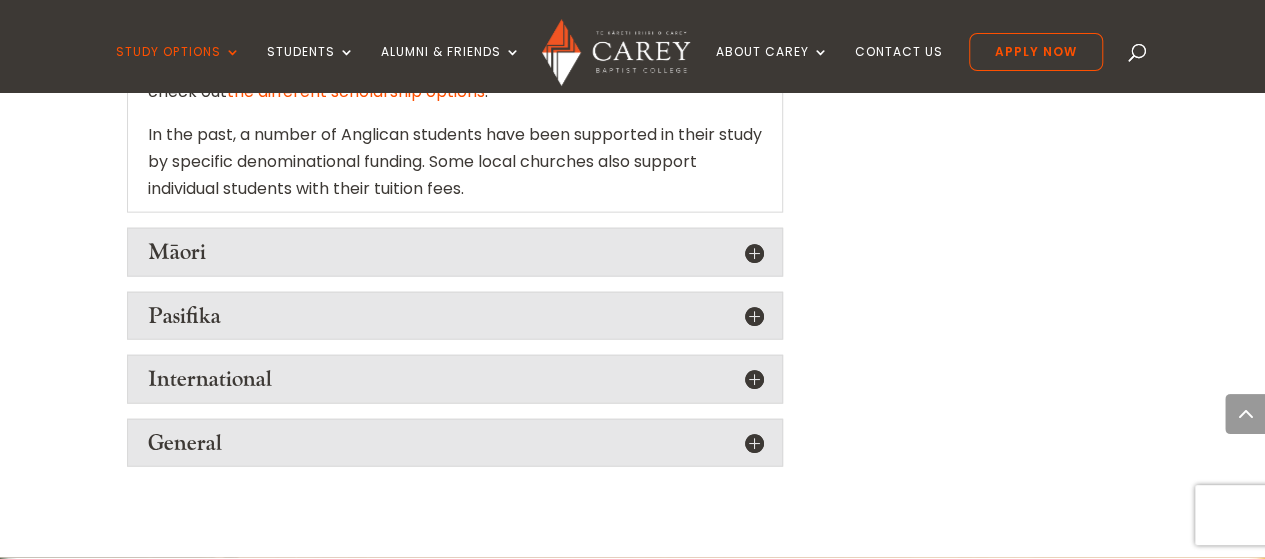 click on "International" at bounding box center [455, 379] 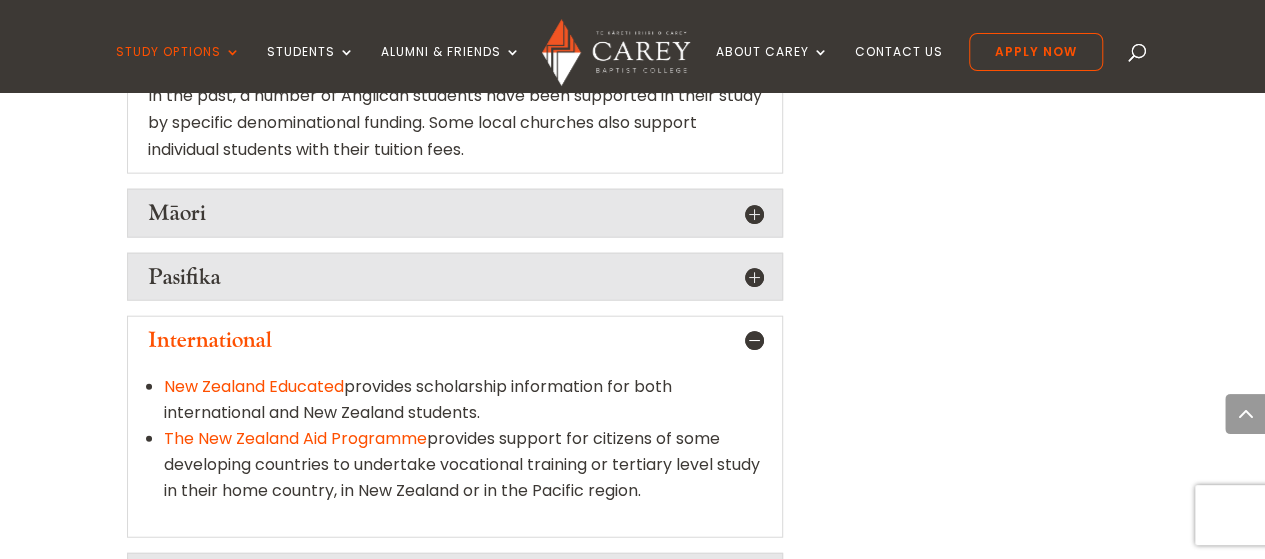 scroll, scrollTop: 2266, scrollLeft: 0, axis: vertical 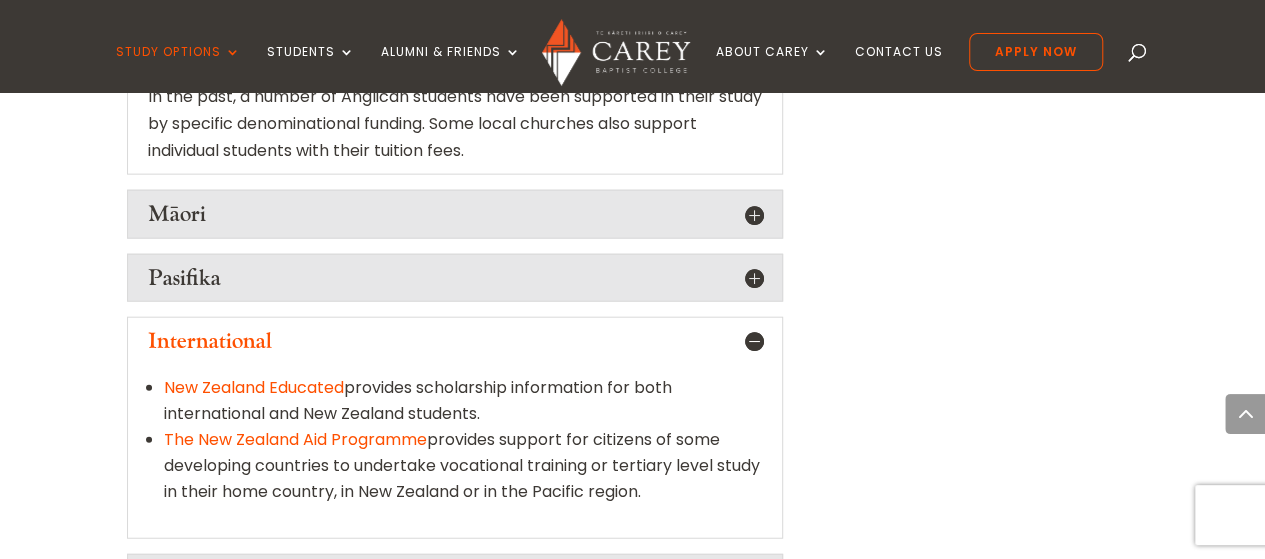 click on "The New Zealand Aid Programme" at bounding box center (295, 439) 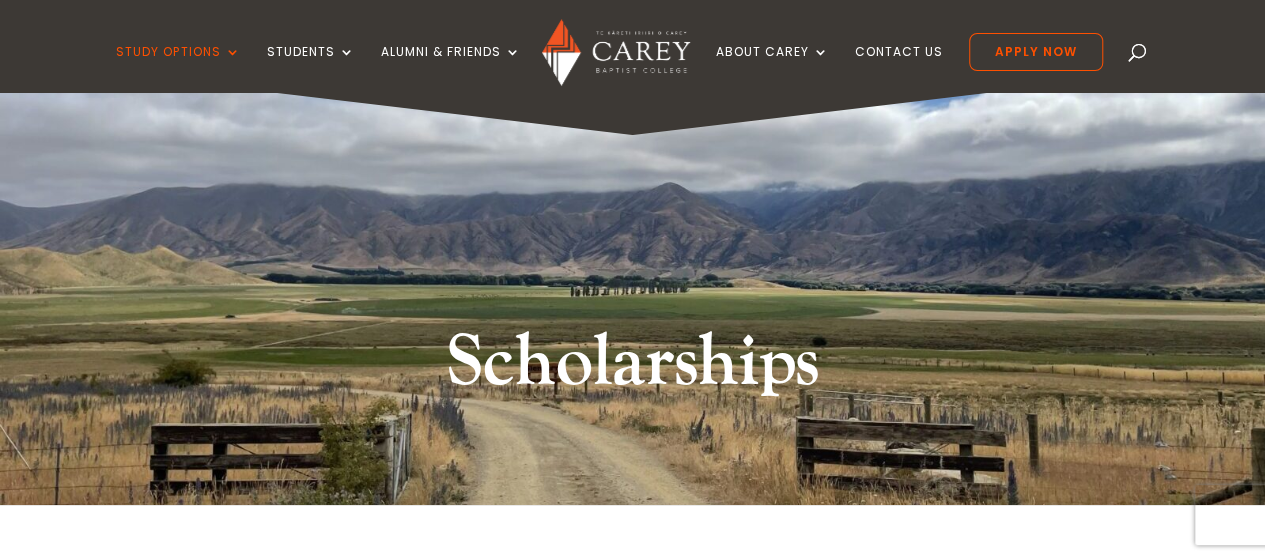 scroll, scrollTop: 0, scrollLeft: 0, axis: both 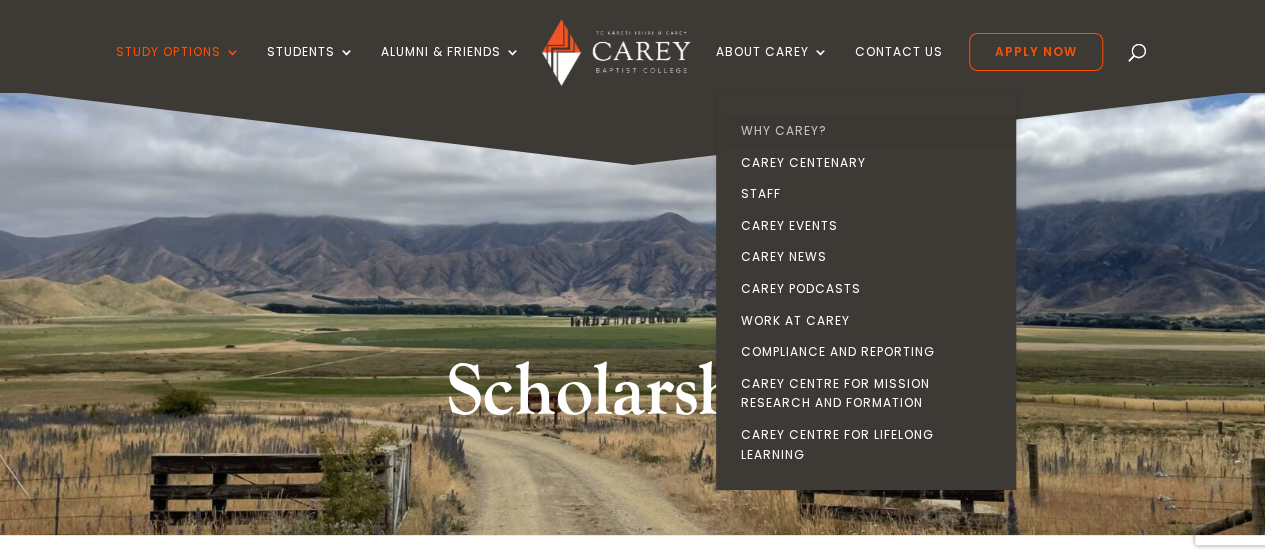 click on "Why Carey?" at bounding box center [871, 131] 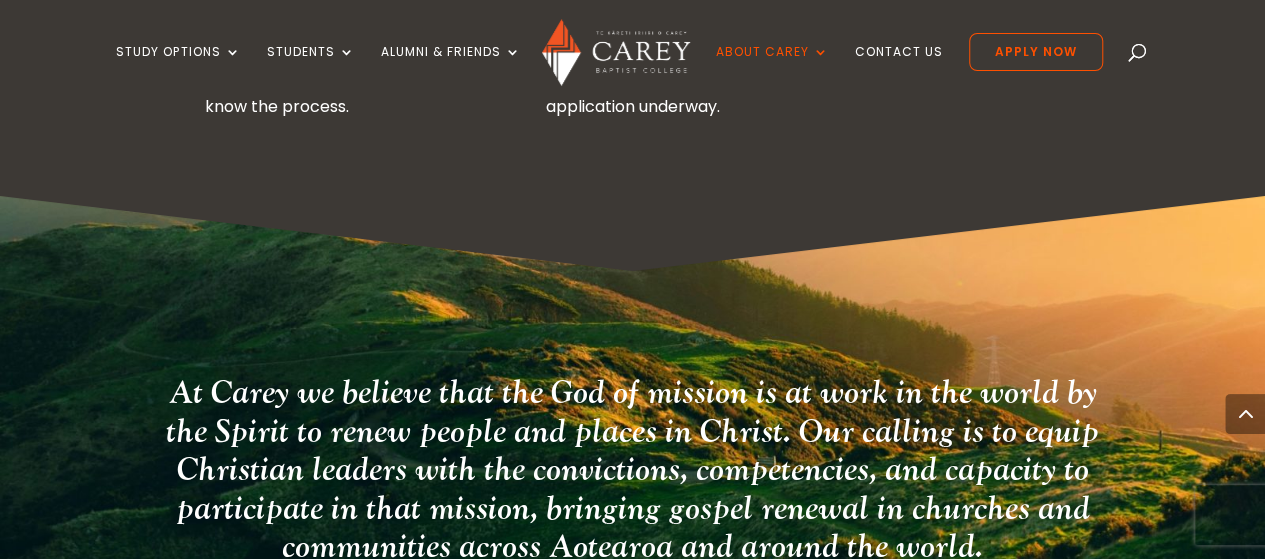 scroll, scrollTop: 3756, scrollLeft: 0, axis: vertical 